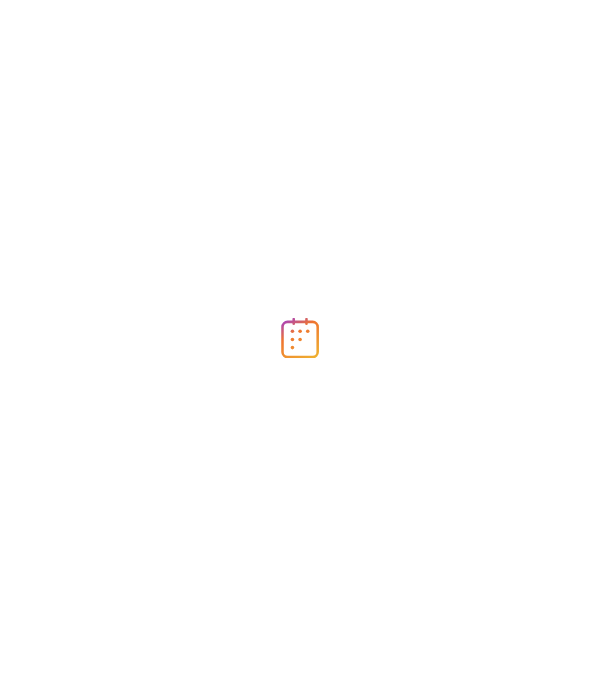 scroll, scrollTop: 0, scrollLeft: 0, axis: both 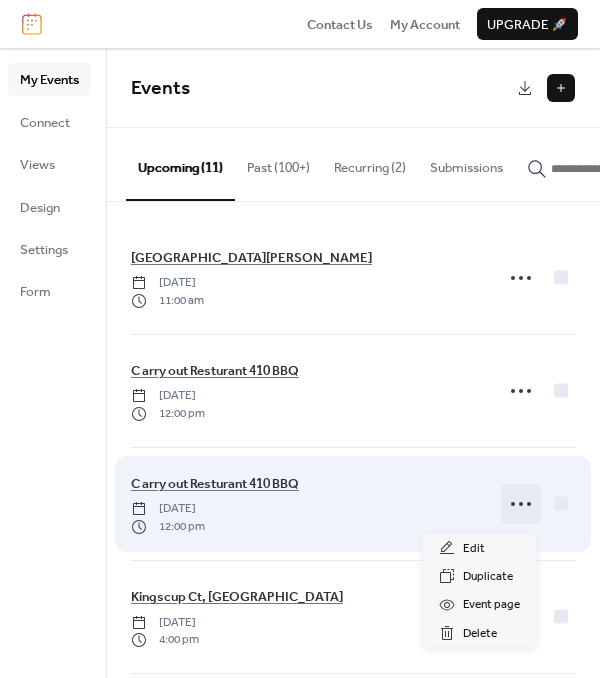 click 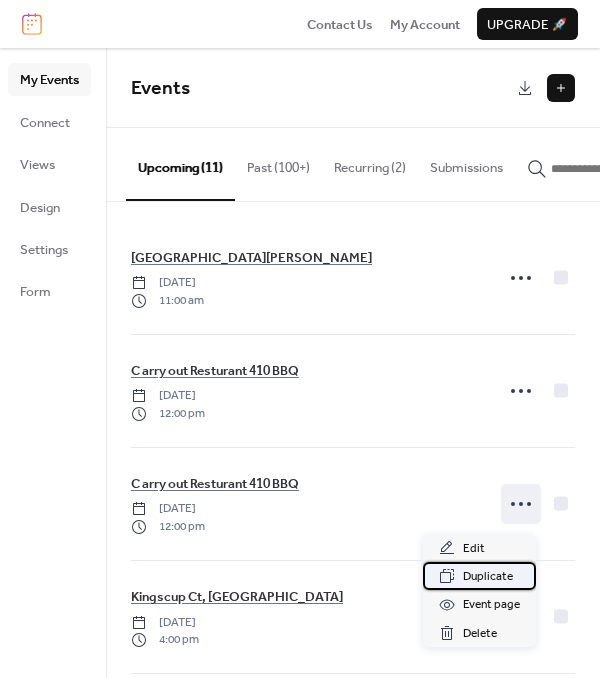 click on "Duplicate" at bounding box center [488, 577] 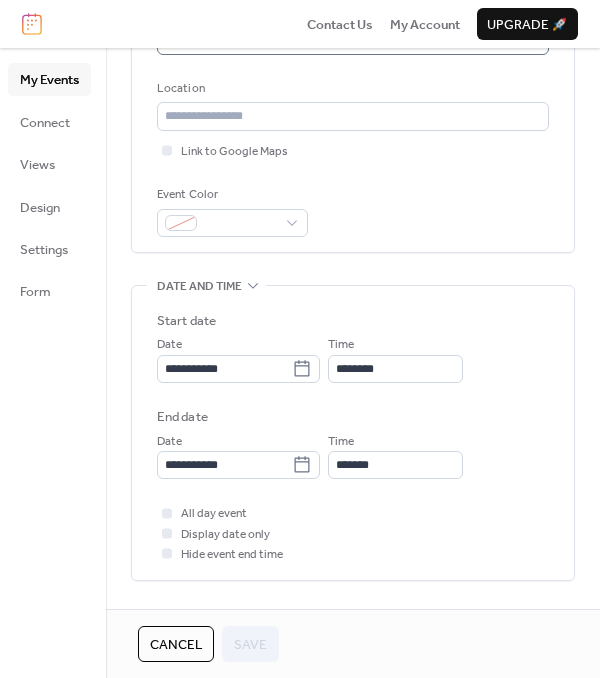 scroll, scrollTop: 400, scrollLeft: 0, axis: vertical 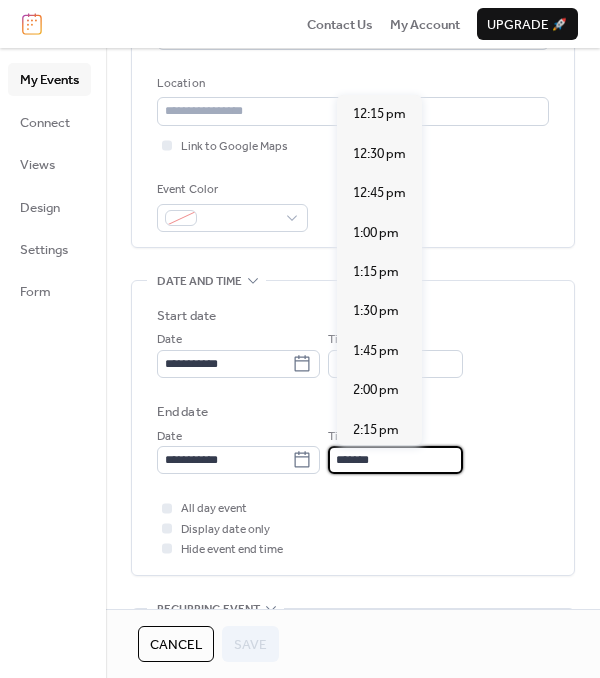 click on "*******" at bounding box center [395, 460] 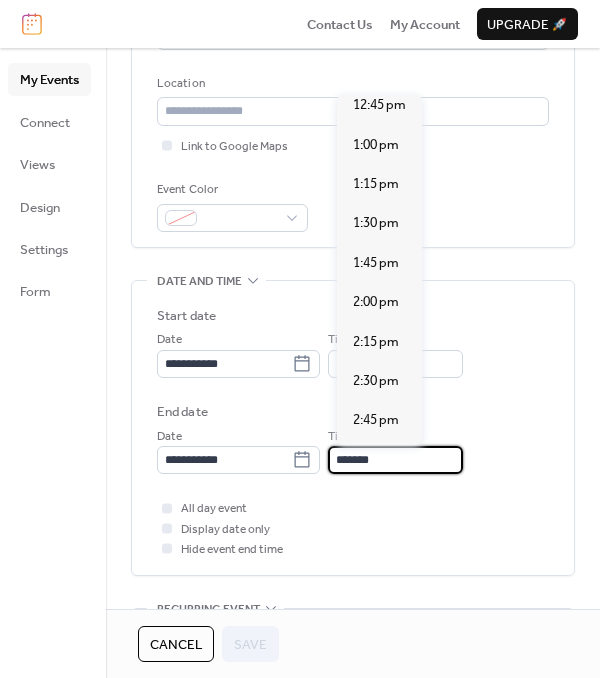 scroll, scrollTop: 69, scrollLeft: 0, axis: vertical 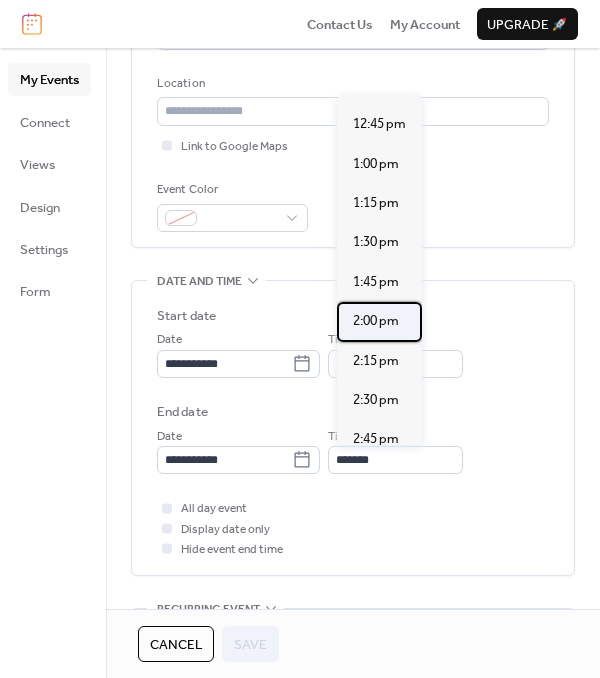 click on "2:00 pm" at bounding box center [376, 321] 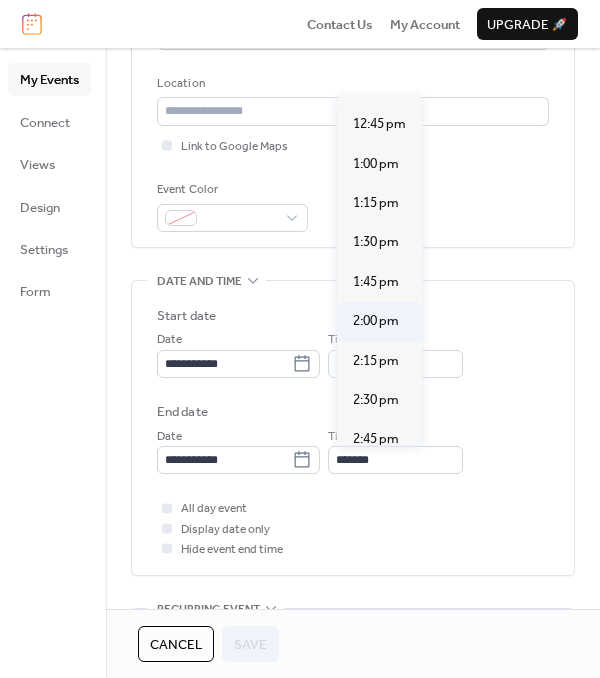 type on "*******" 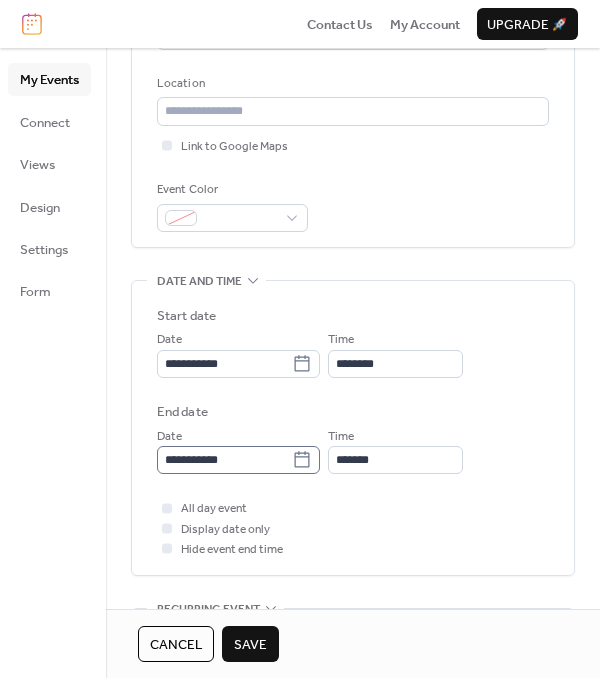 click 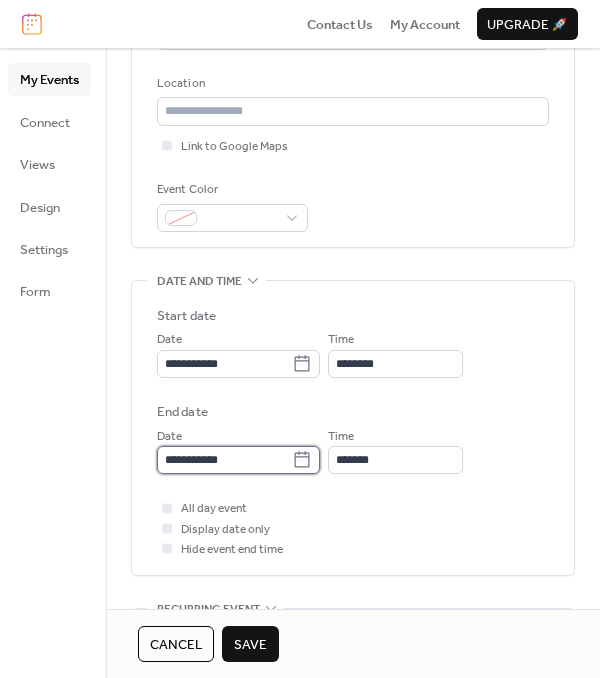 click on "**********" at bounding box center (224, 460) 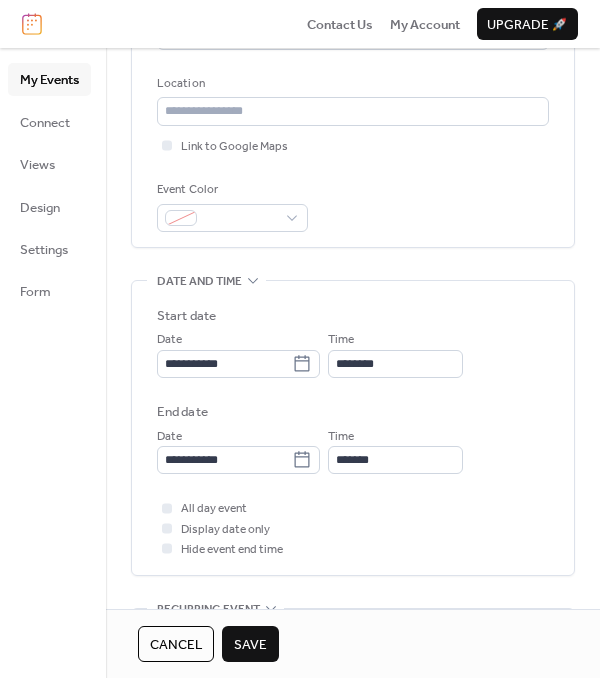 click on "**********" at bounding box center (353, 433) 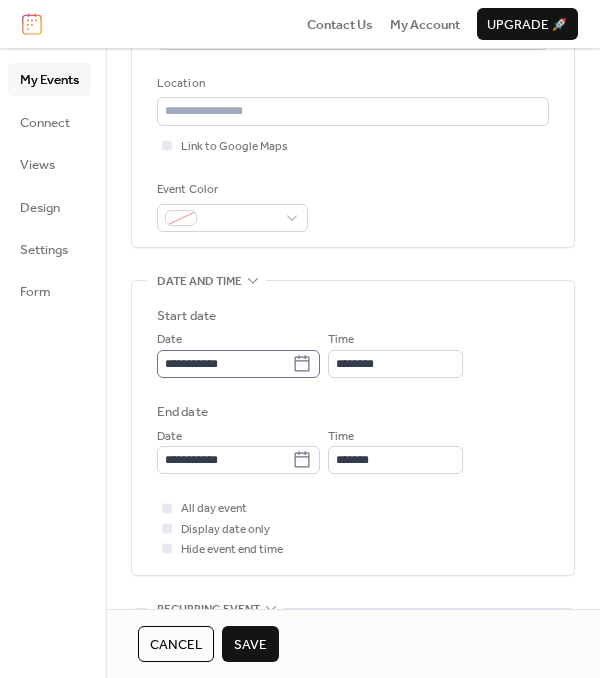 click 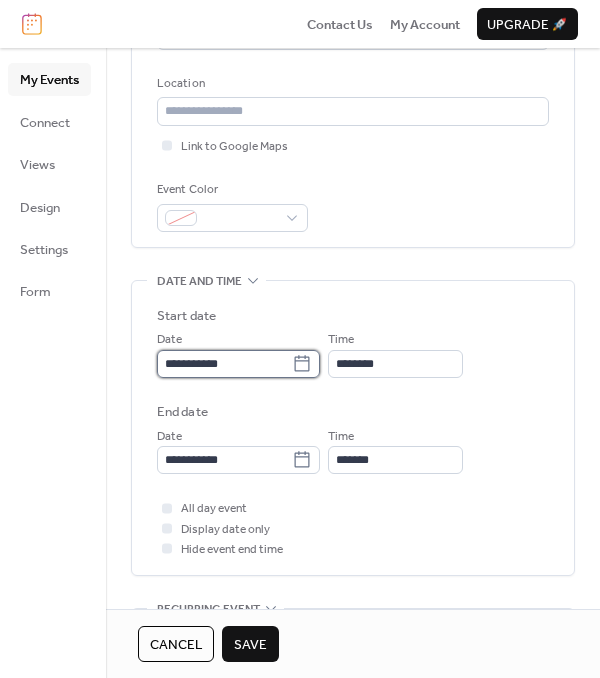 click on "**********" at bounding box center [224, 364] 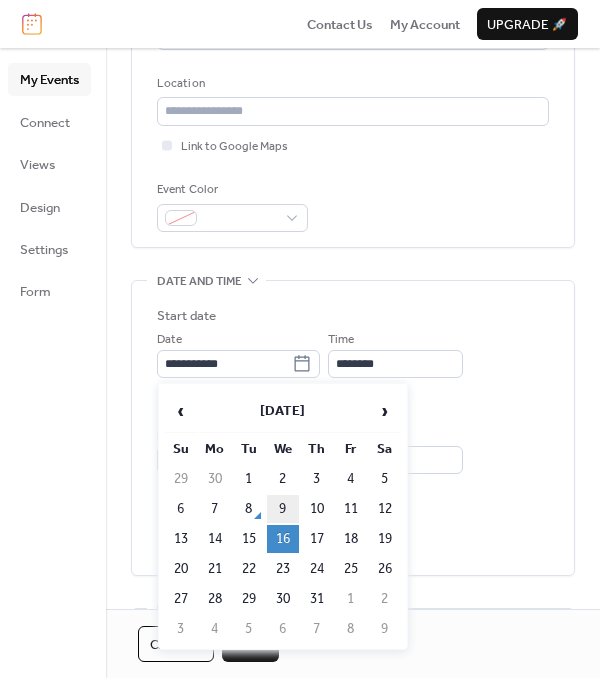 click on "9" at bounding box center (283, 509) 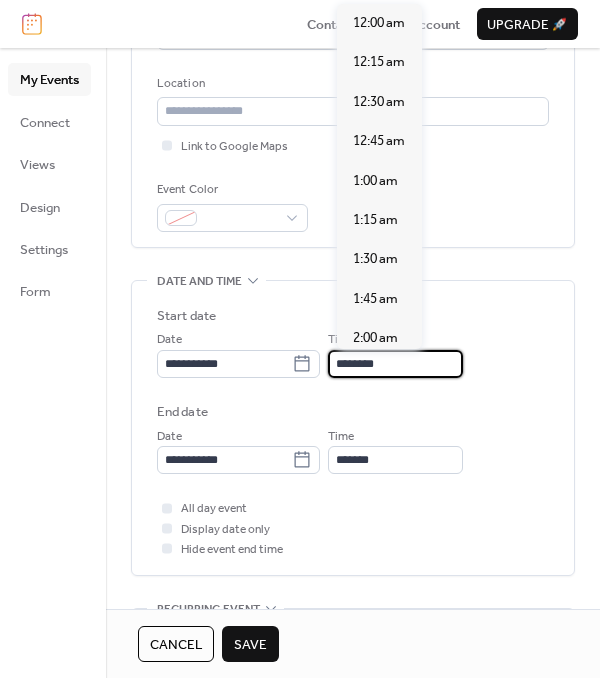 click on "********" at bounding box center [395, 364] 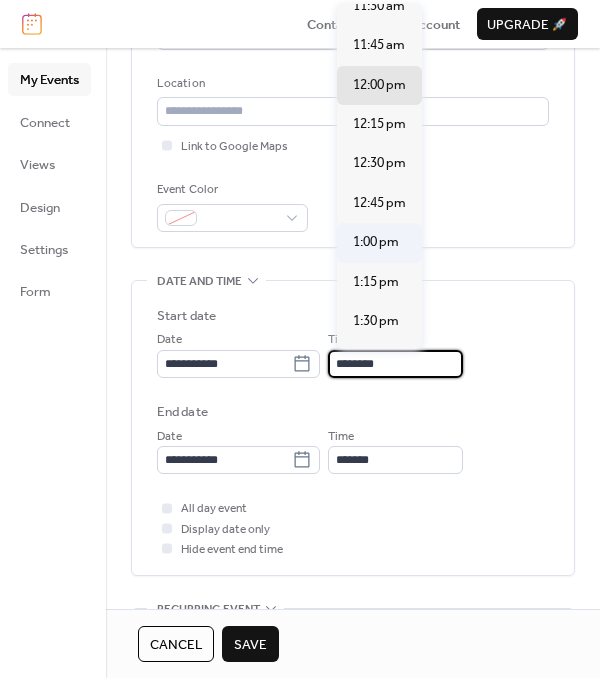 scroll, scrollTop: 1700, scrollLeft: 0, axis: vertical 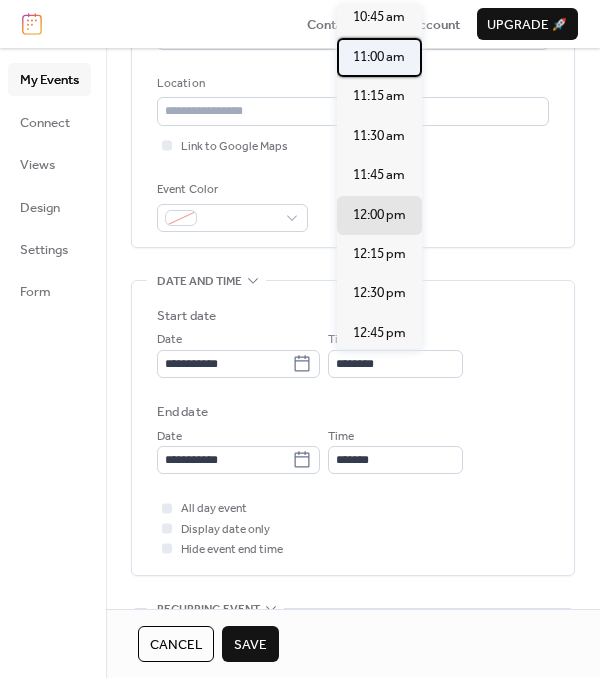 click on "11:00 am" at bounding box center (379, 57) 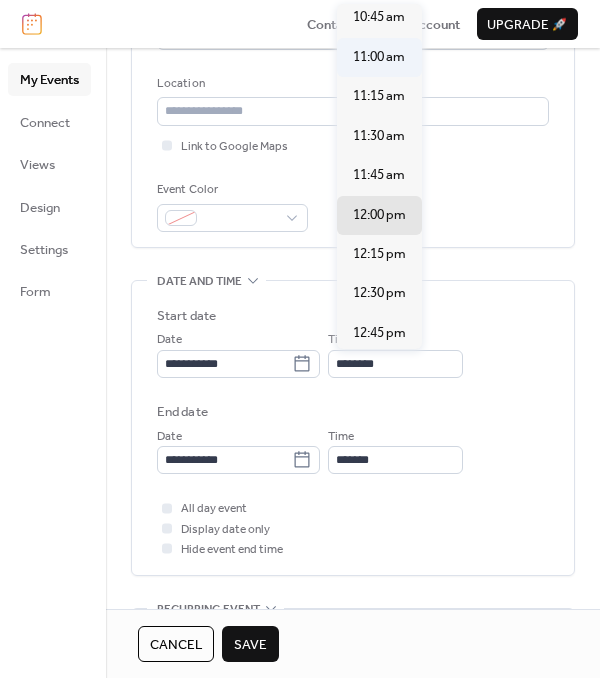 type on "********" 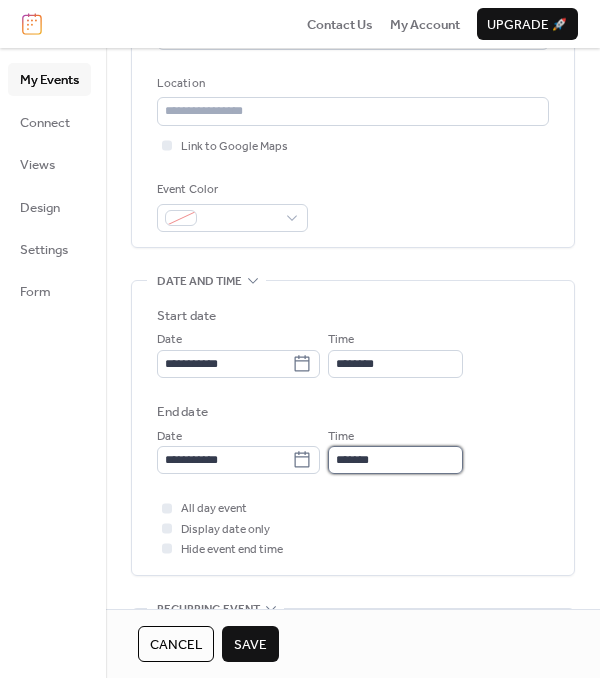 click on "*******" at bounding box center (395, 460) 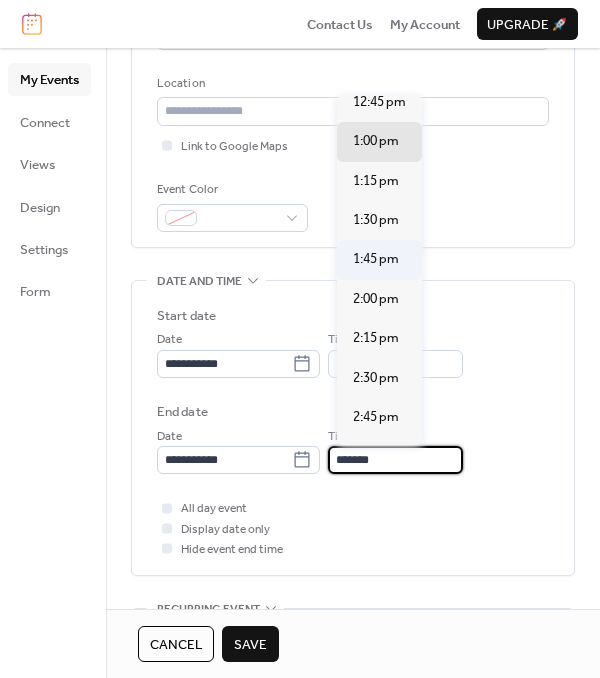 scroll, scrollTop: 300, scrollLeft: 0, axis: vertical 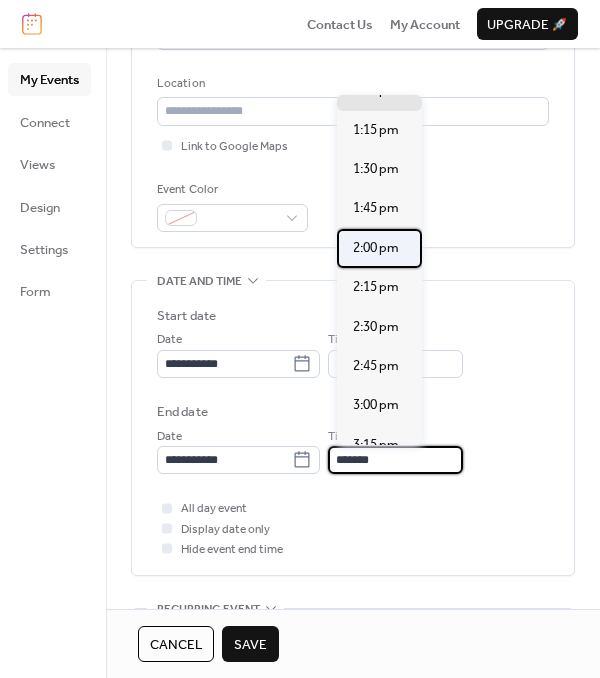 click on "2:00 pm" at bounding box center [376, 248] 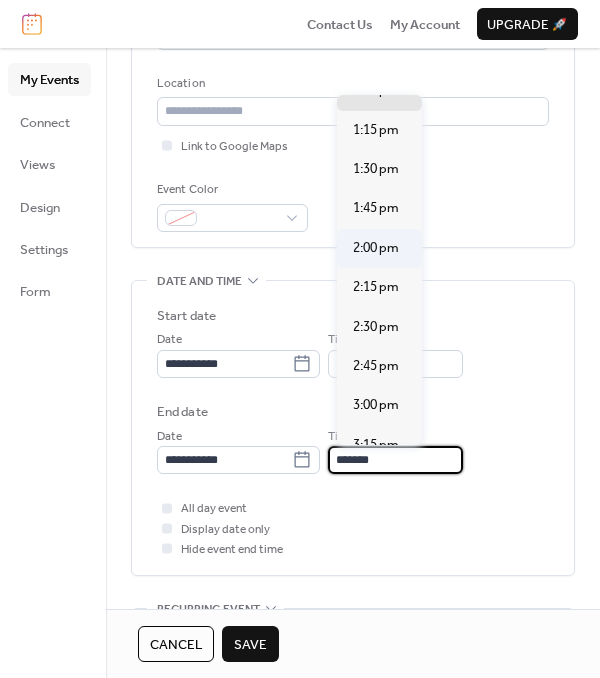 type on "*******" 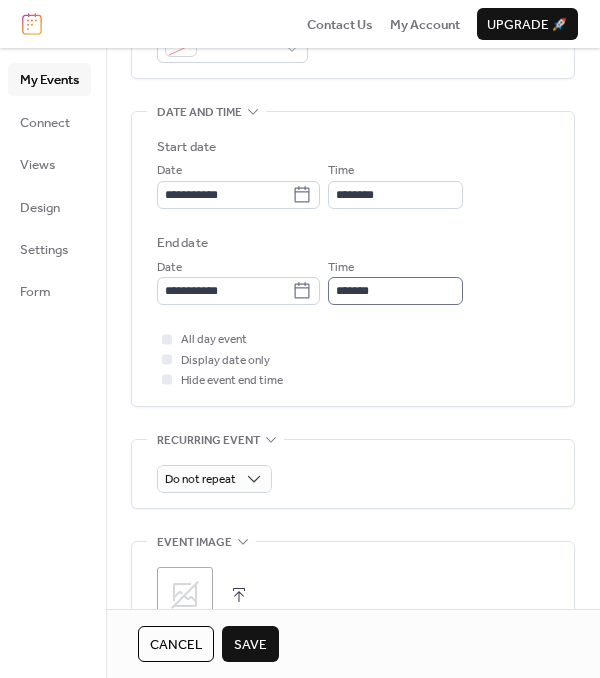 scroll, scrollTop: 600, scrollLeft: 0, axis: vertical 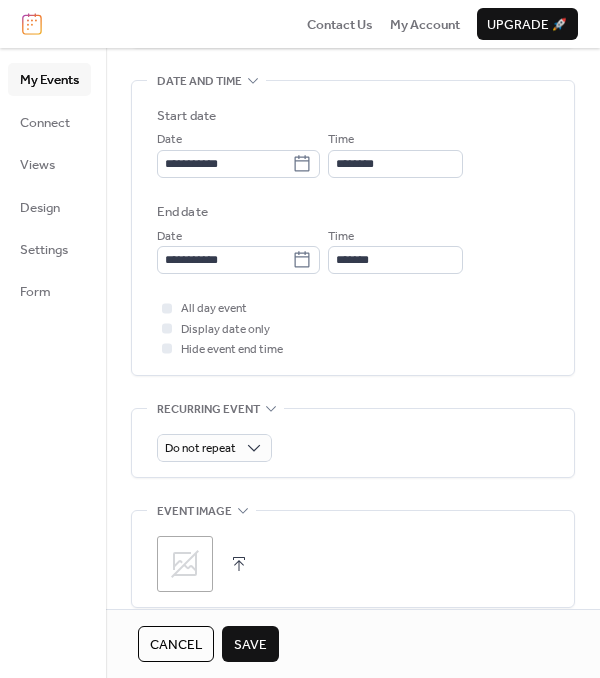 click on "Save" at bounding box center (250, 645) 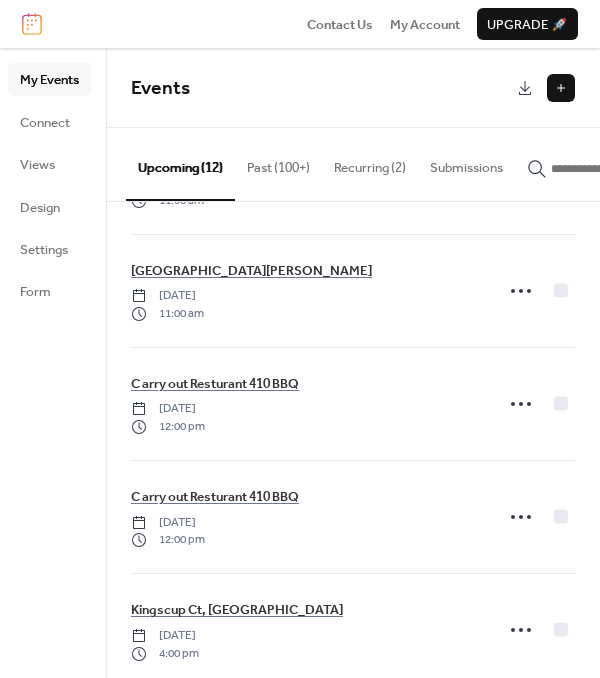 scroll, scrollTop: 200, scrollLeft: 0, axis: vertical 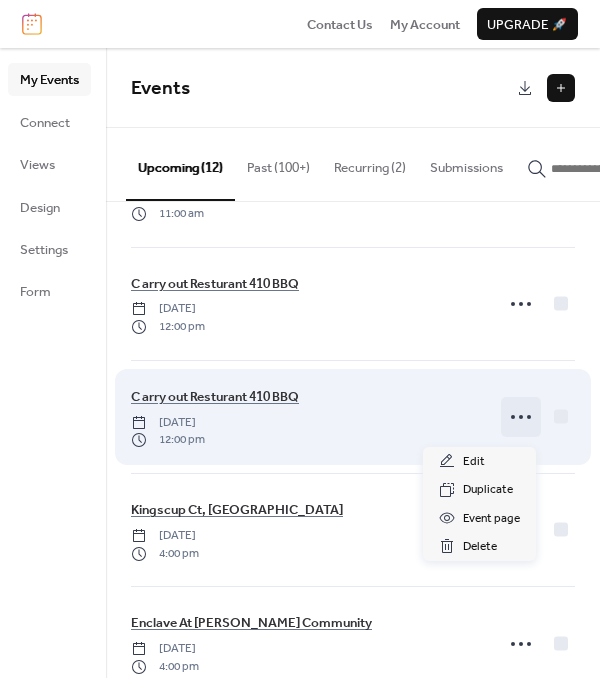 click 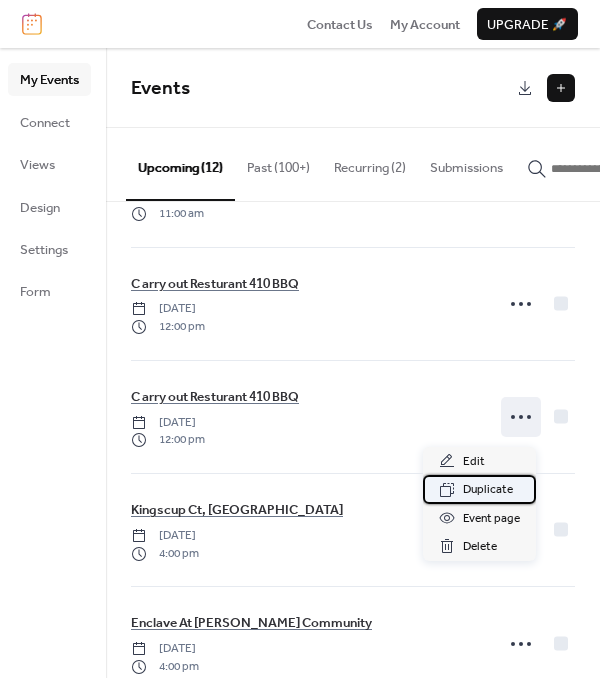 click on "Duplicate" at bounding box center [488, 490] 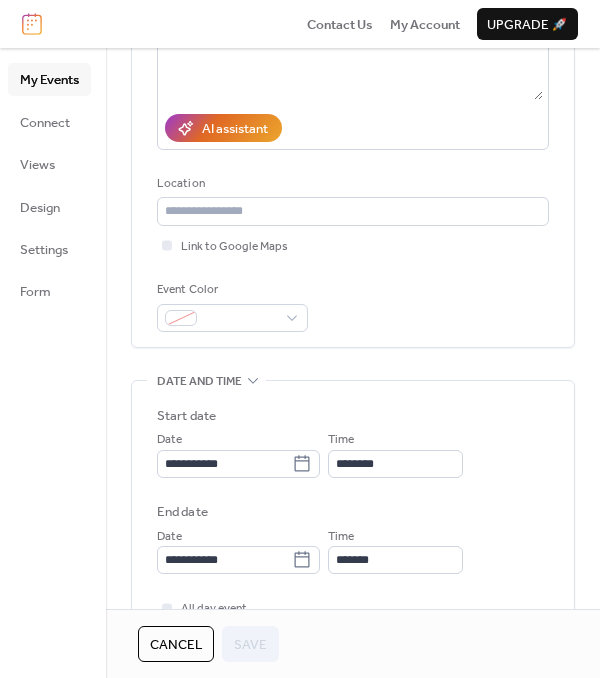scroll, scrollTop: 300, scrollLeft: 0, axis: vertical 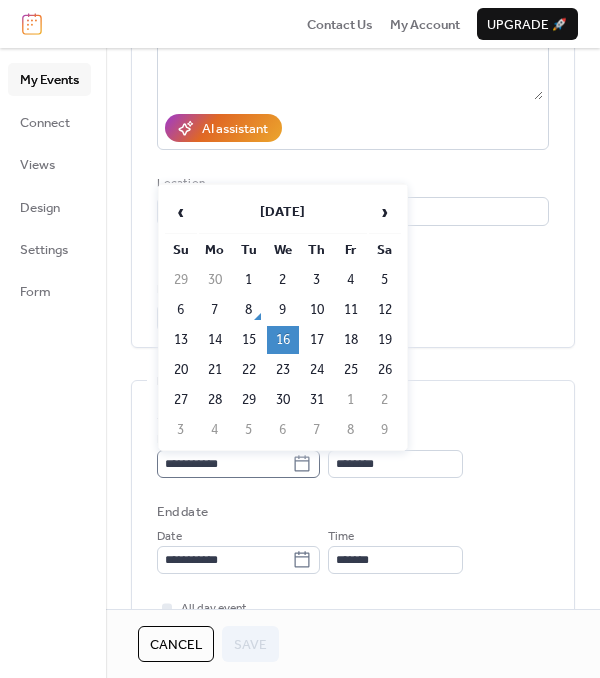 click 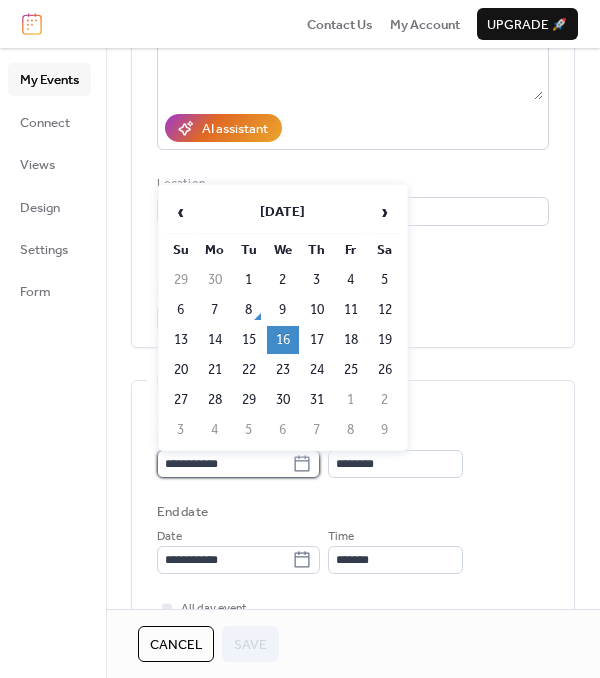 click on "**********" at bounding box center [224, 464] 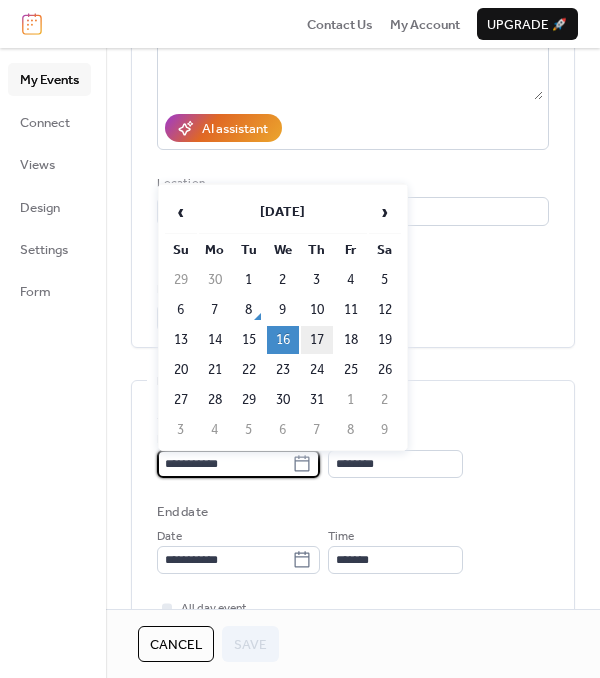 click on "17" at bounding box center [317, 340] 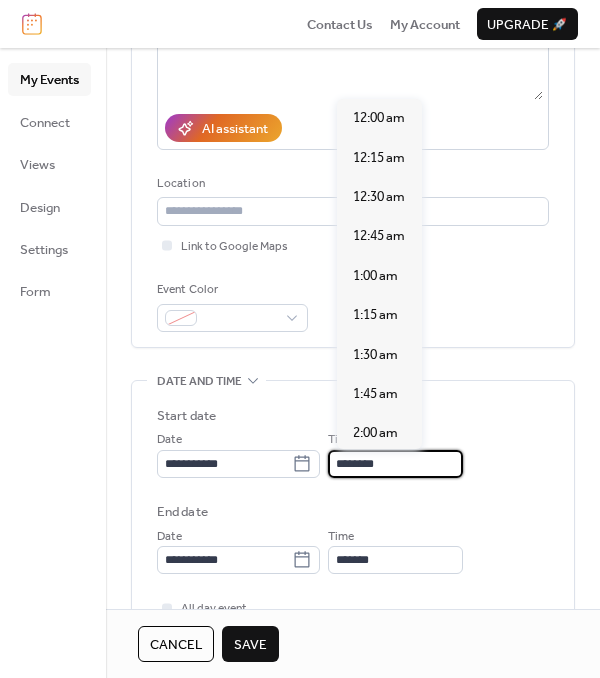 click on "********" at bounding box center [395, 464] 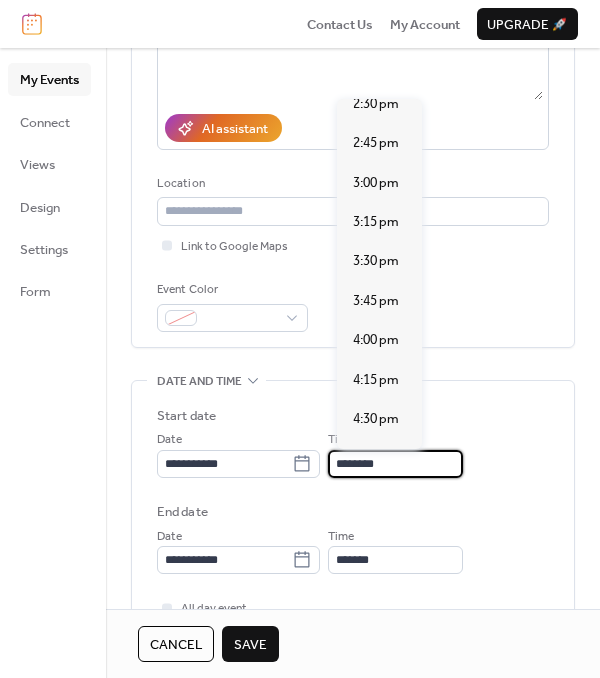scroll, scrollTop: 2300, scrollLeft: 0, axis: vertical 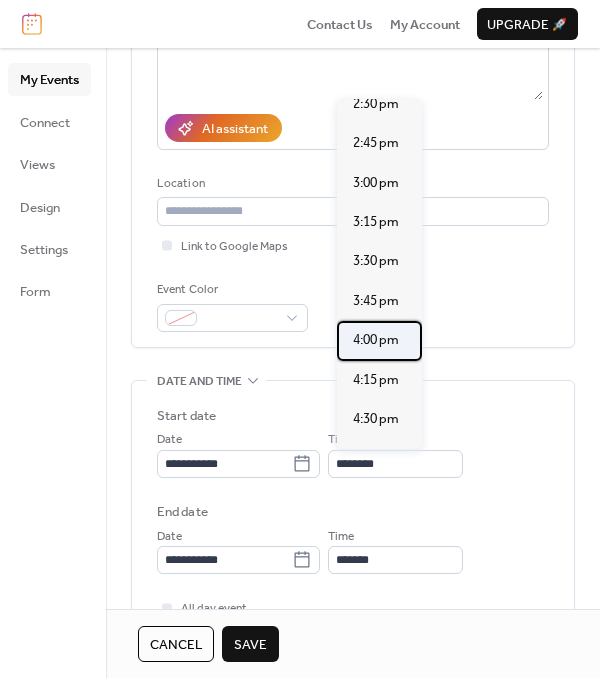click on "4:00 pm" at bounding box center (376, 340) 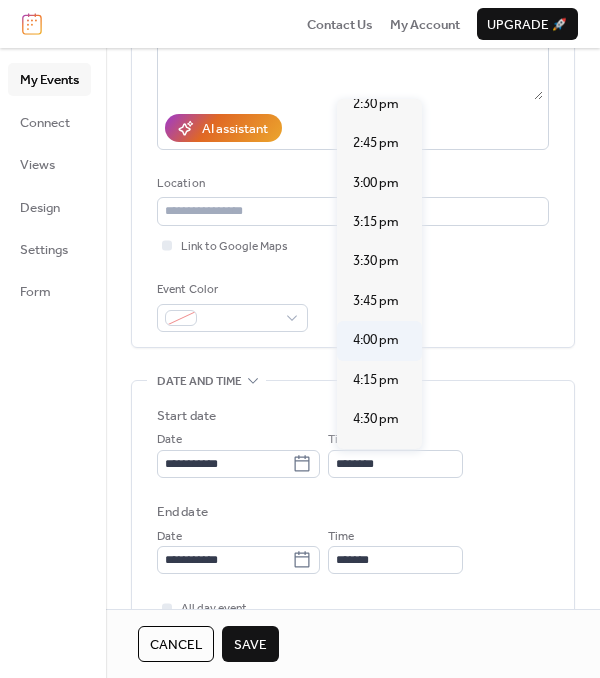 type on "*******" 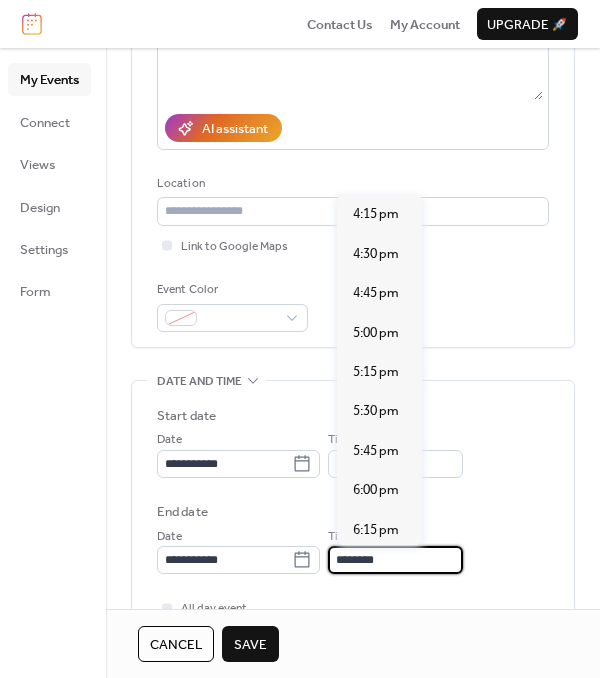 click on "********" at bounding box center (395, 560) 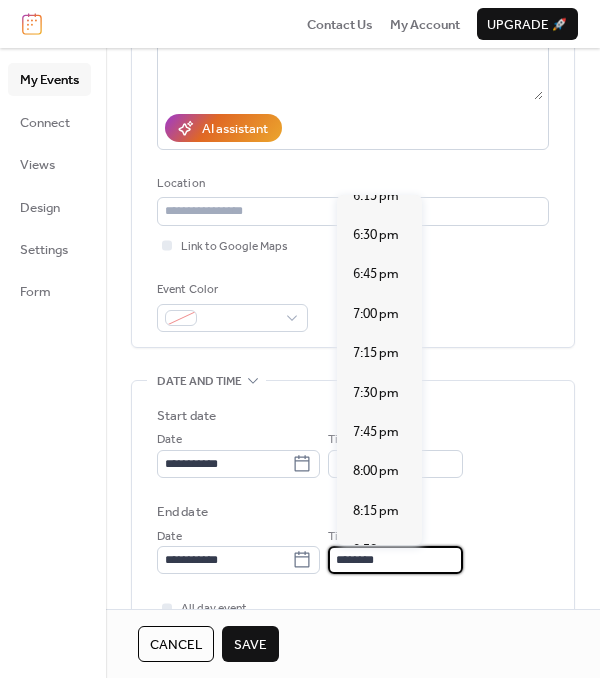 scroll, scrollTop: 277, scrollLeft: 0, axis: vertical 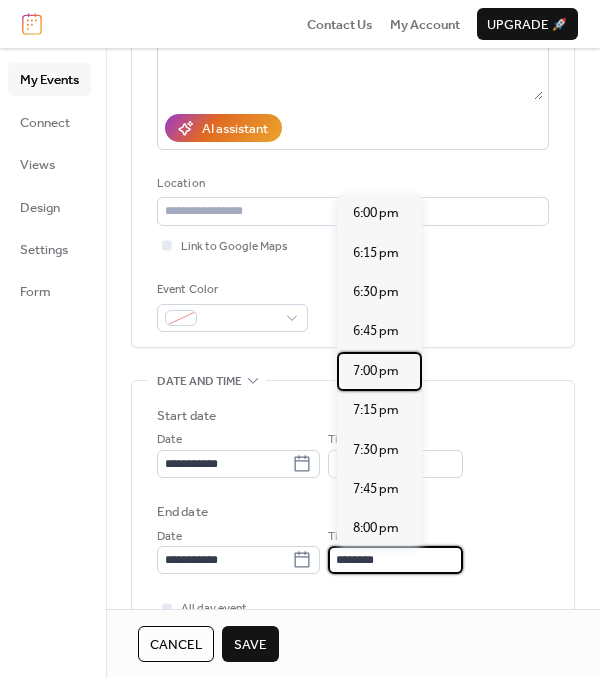 click on "7:00 pm" at bounding box center [376, 371] 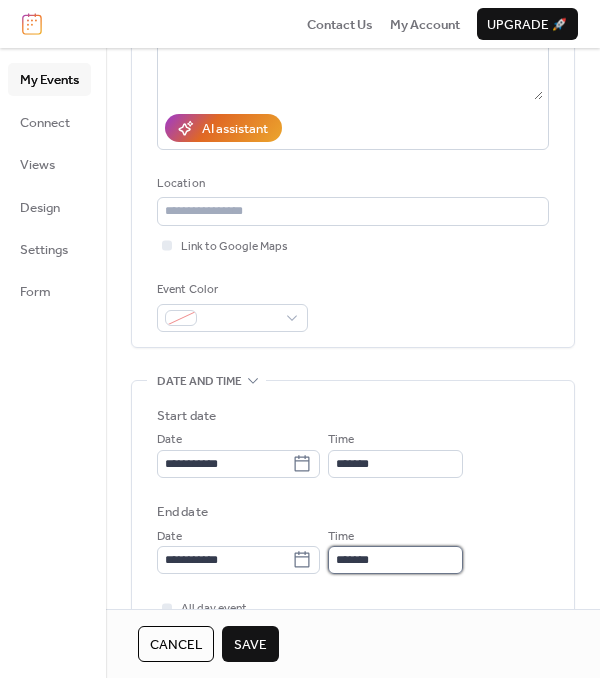 click on "*******" at bounding box center (395, 560) 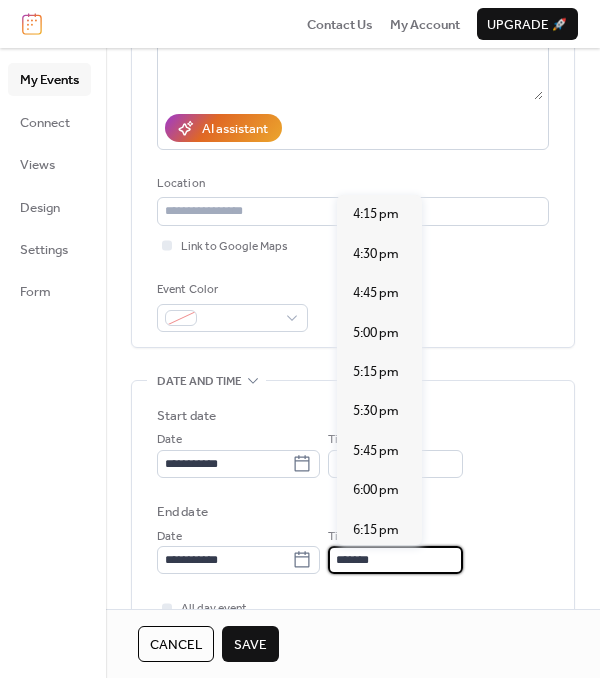scroll, scrollTop: 436, scrollLeft: 0, axis: vertical 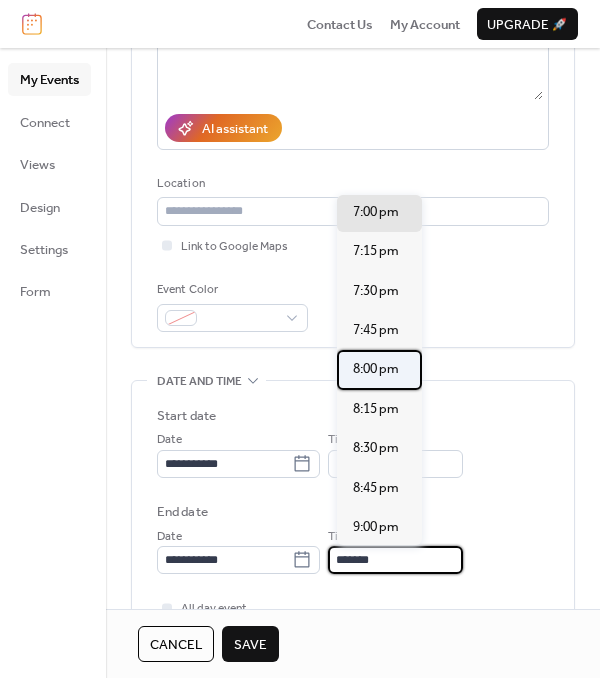 click on "8:00 pm" at bounding box center [376, 369] 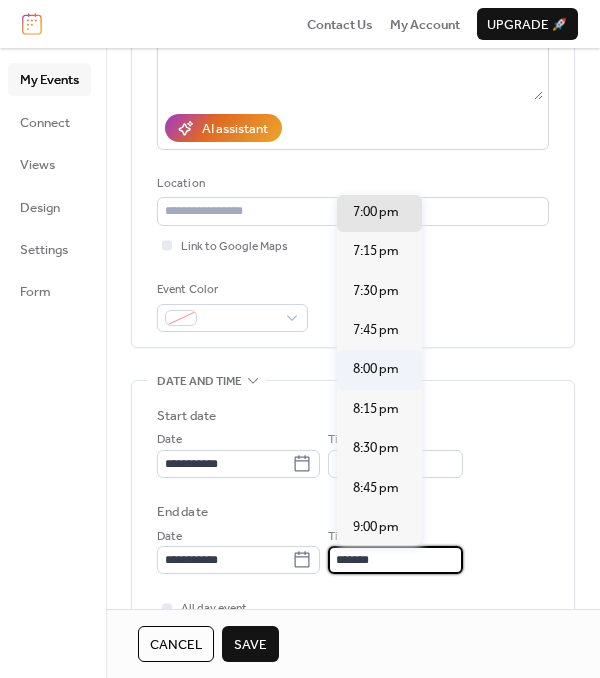 type on "*******" 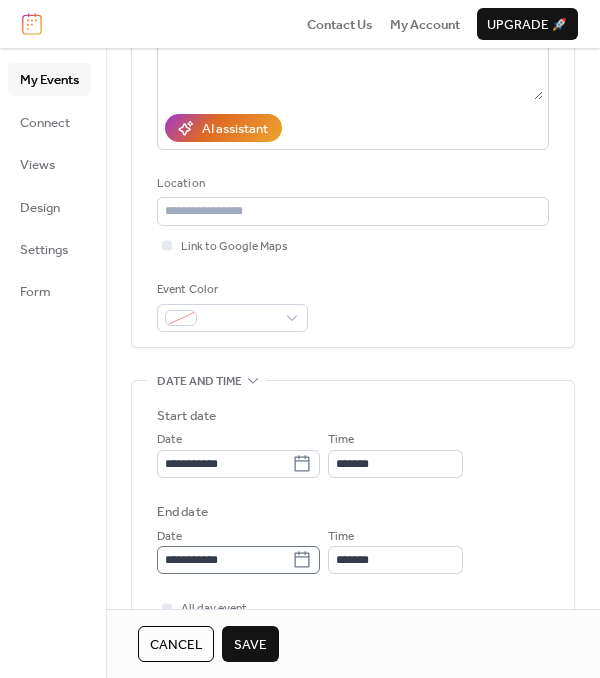 scroll, scrollTop: 400, scrollLeft: 0, axis: vertical 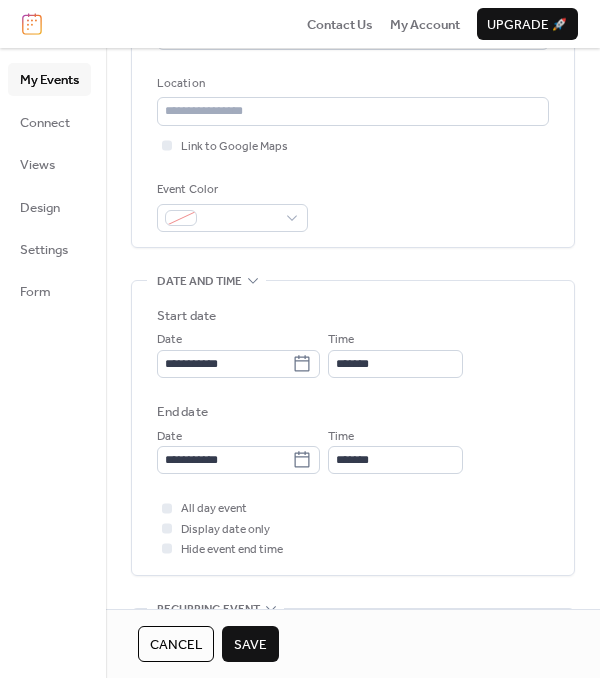 click on "Save" at bounding box center [250, 645] 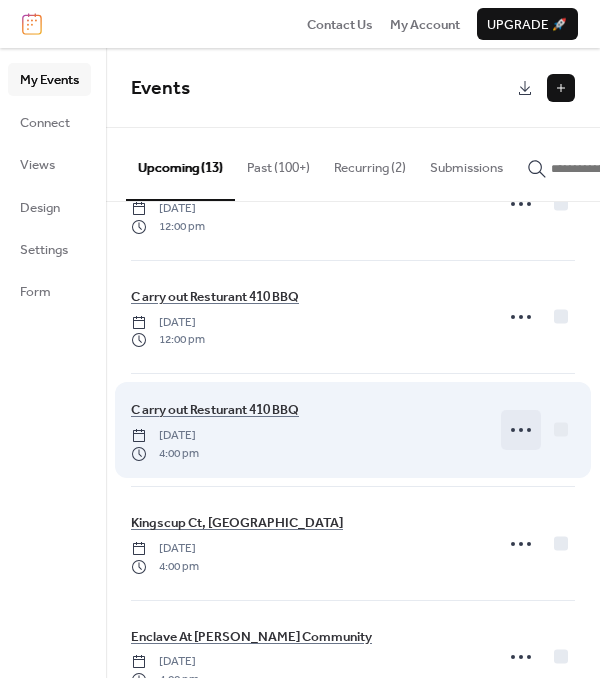 scroll, scrollTop: 400, scrollLeft: 0, axis: vertical 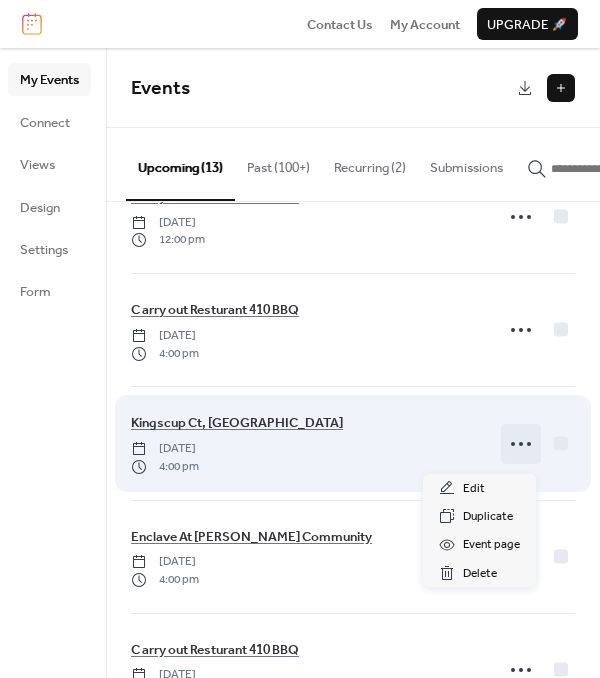 click 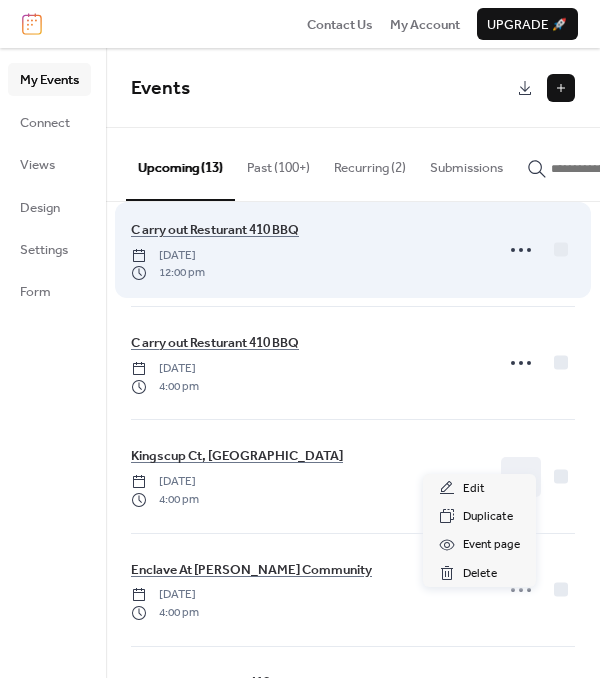 scroll, scrollTop: 400, scrollLeft: 0, axis: vertical 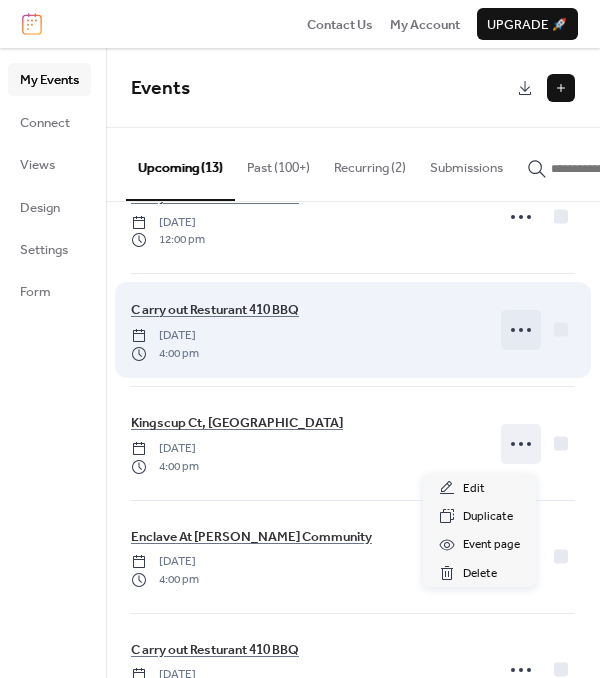 click 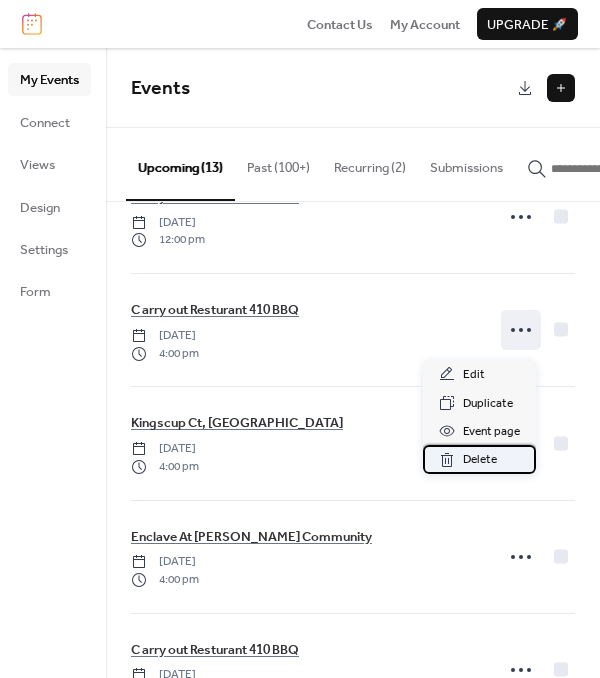 click on "Delete" at bounding box center [480, 460] 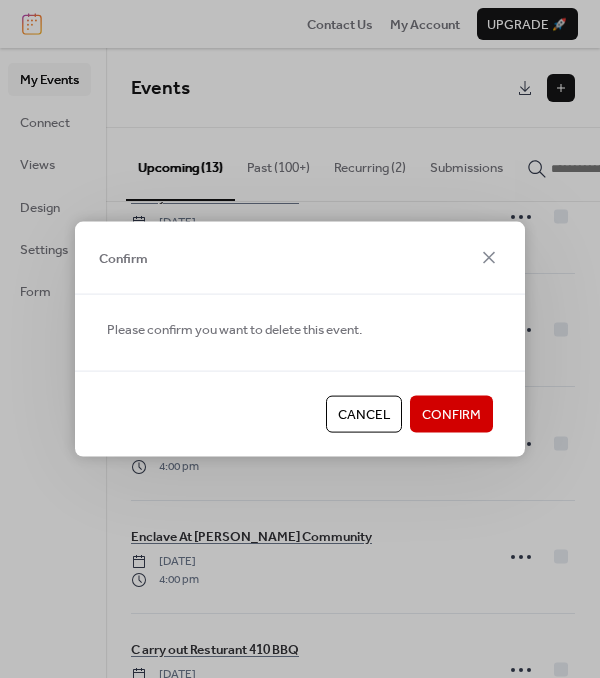 click on "Confirm" at bounding box center (451, 415) 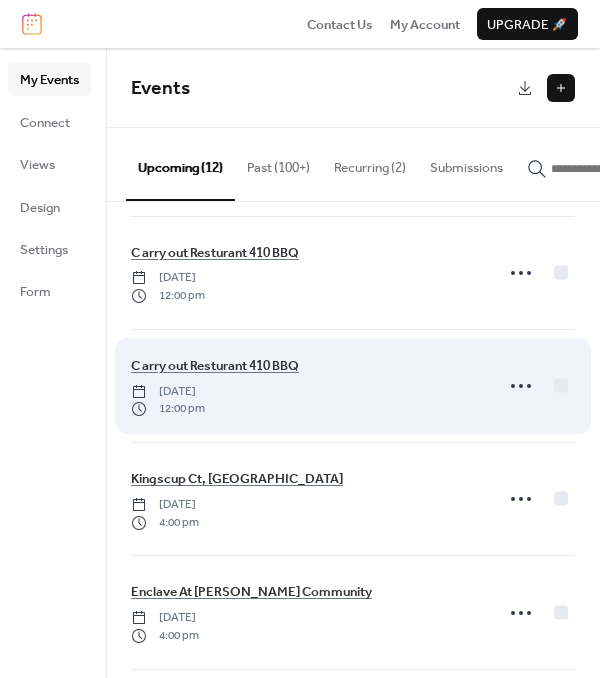 scroll, scrollTop: 200, scrollLeft: 0, axis: vertical 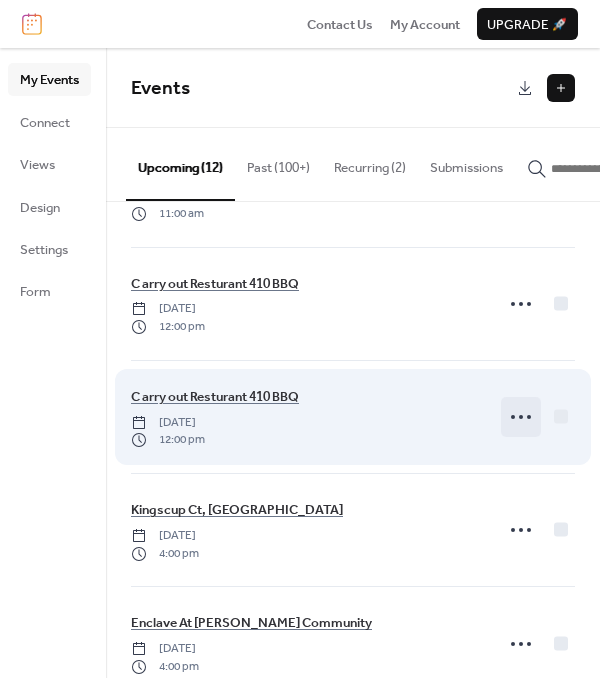 click 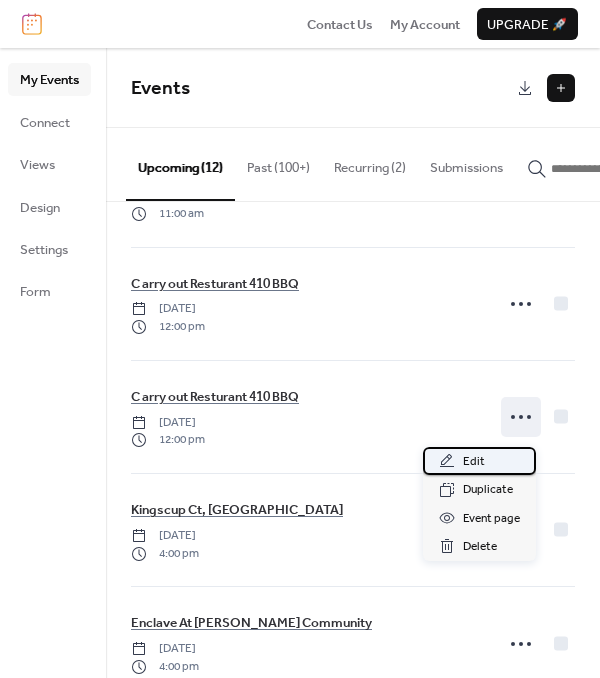 click on "Edit" at bounding box center (474, 462) 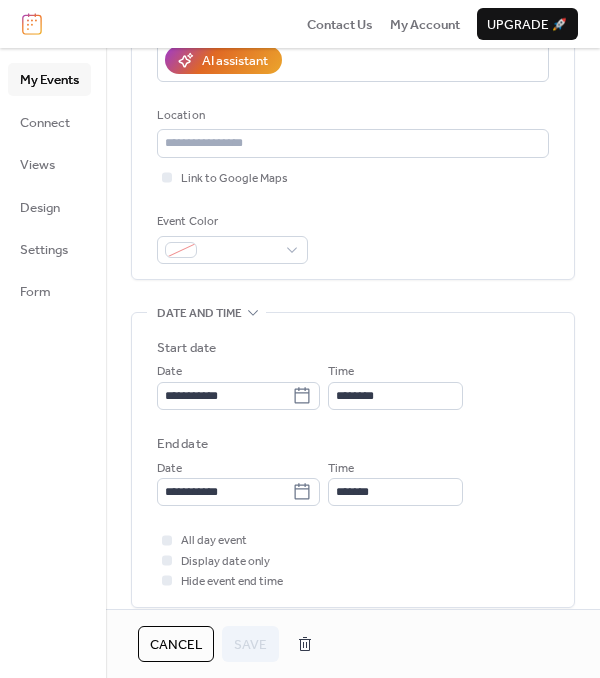 scroll, scrollTop: 400, scrollLeft: 0, axis: vertical 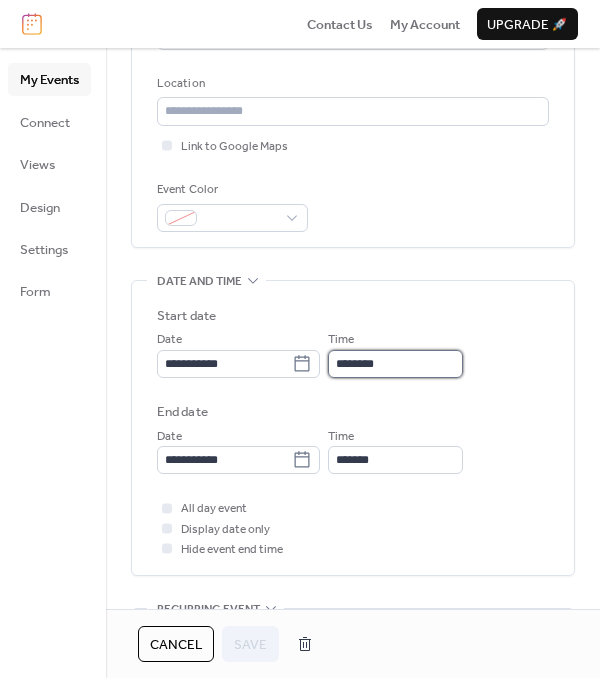 click on "********" at bounding box center [395, 364] 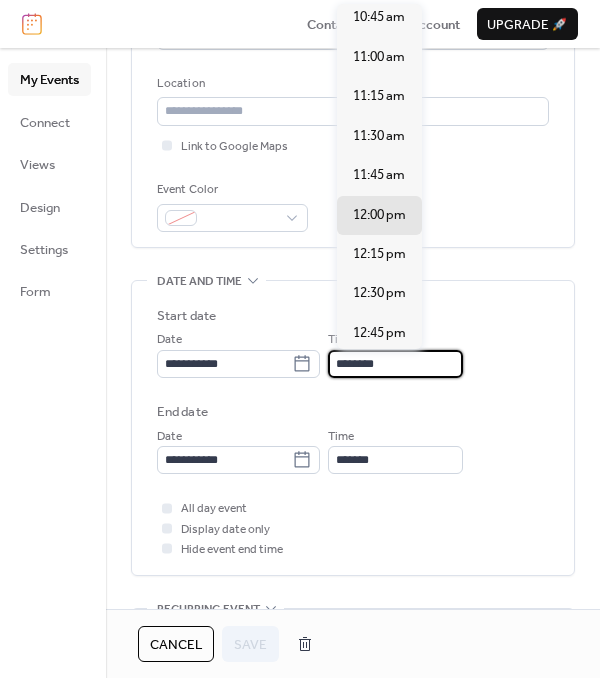 scroll, scrollTop: 1600, scrollLeft: 0, axis: vertical 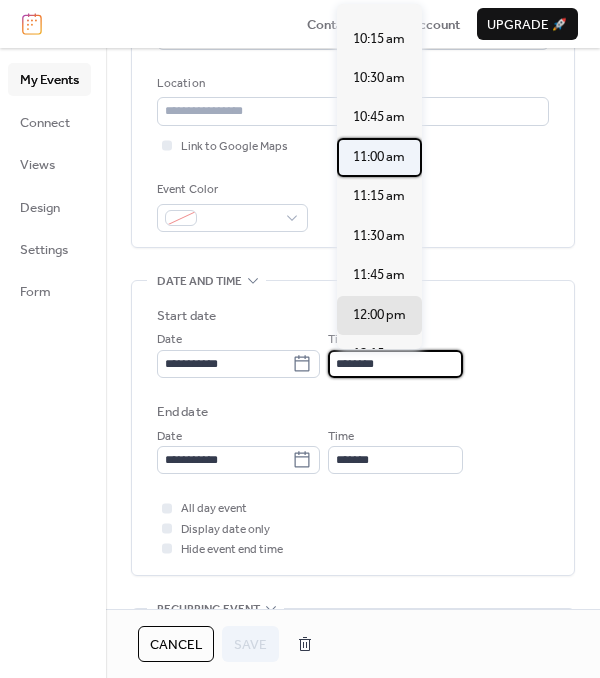 click on "11:00 am" at bounding box center (379, 157) 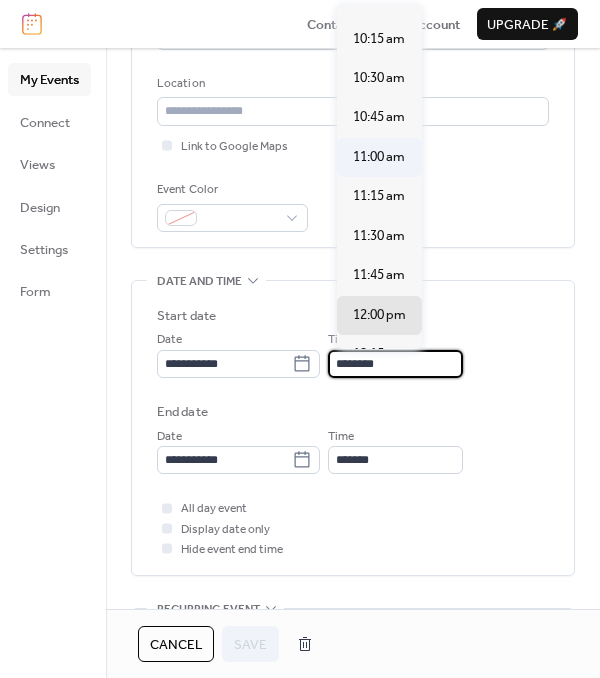 type on "********" 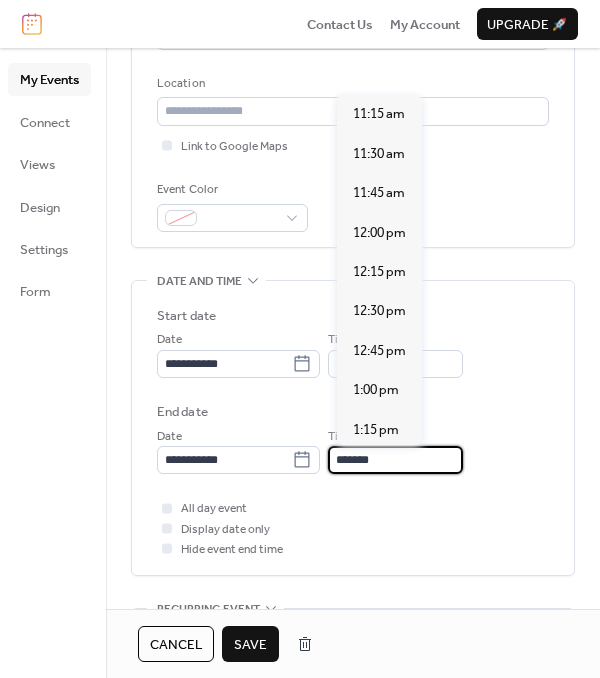 click on "*******" at bounding box center (395, 460) 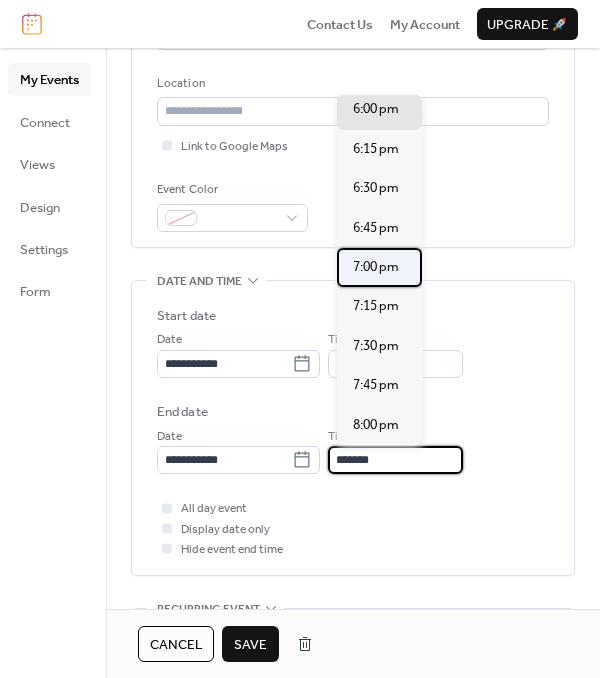 click on "7:00 pm" at bounding box center [376, 267] 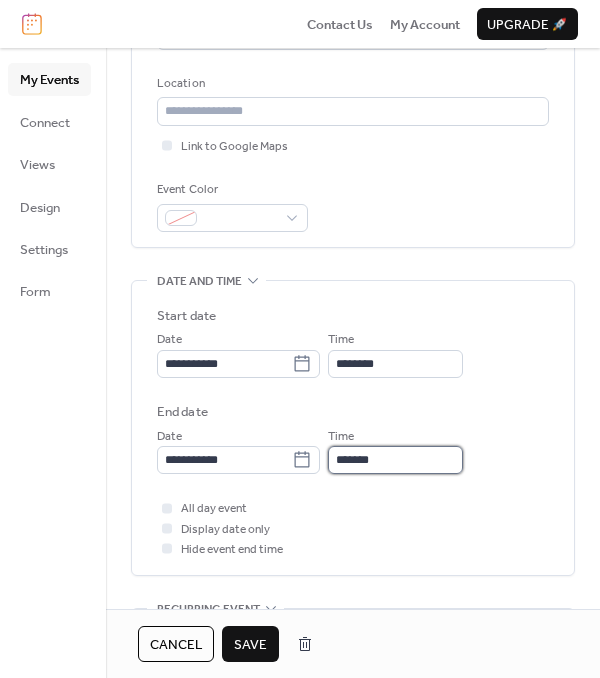 click on "*******" at bounding box center [395, 460] 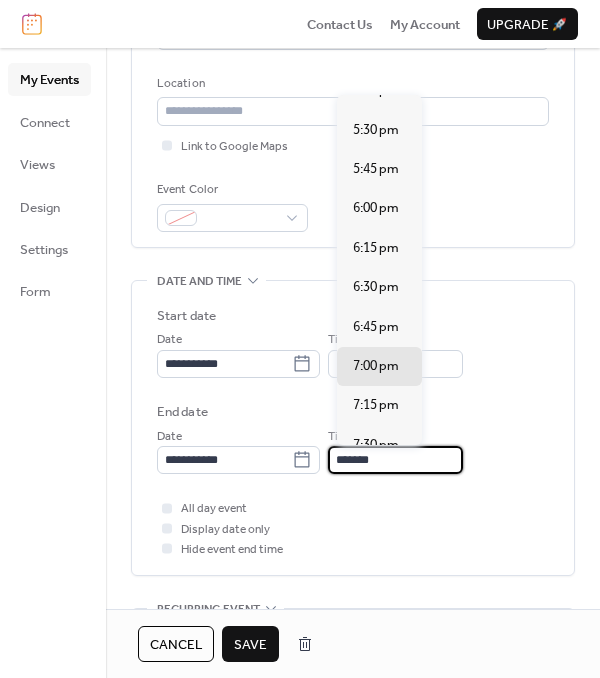 scroll, scrollTop: 928, scrollLeft: 0, axis: vertical 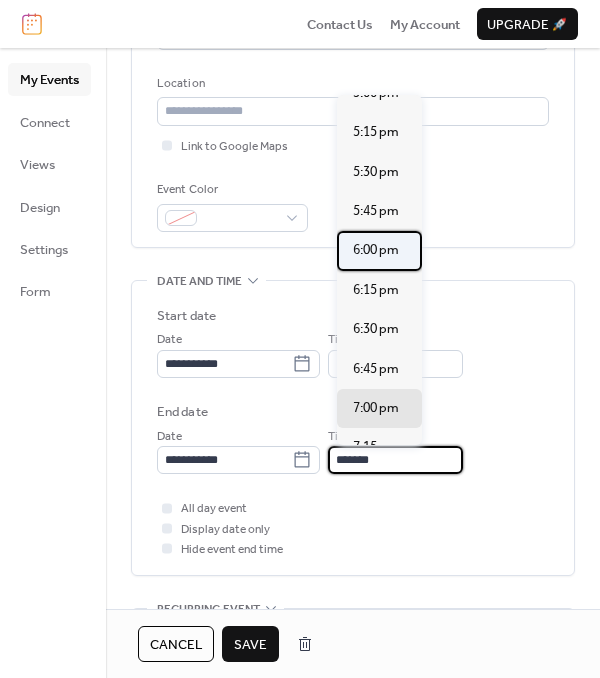 click on "6:00 pm" at bounding box center [376, 250] 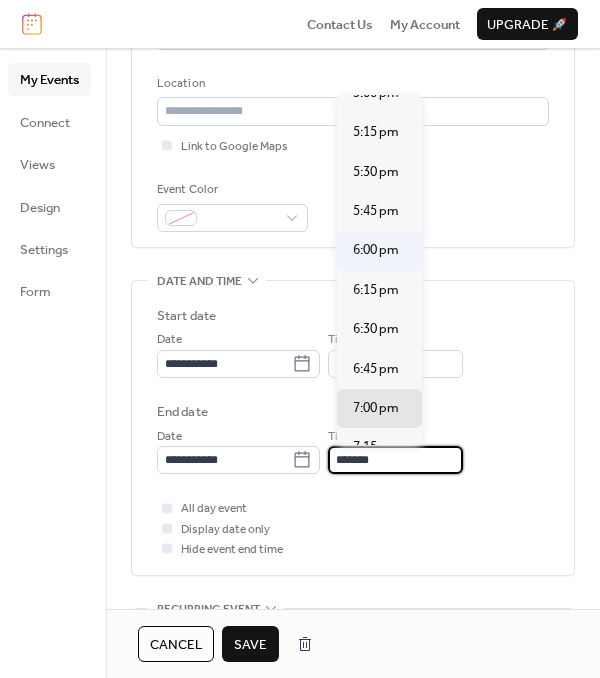 type on "*******" 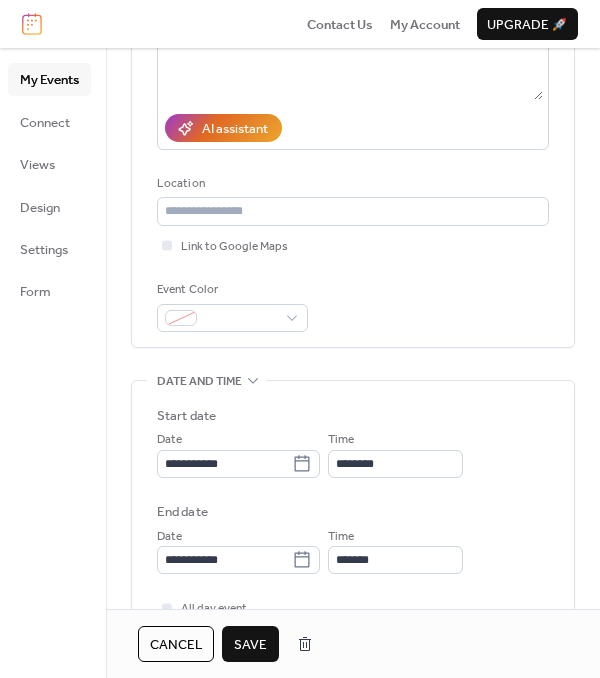 scroll, scrollTop: 500, scrollLeft: 0, axis: vertical 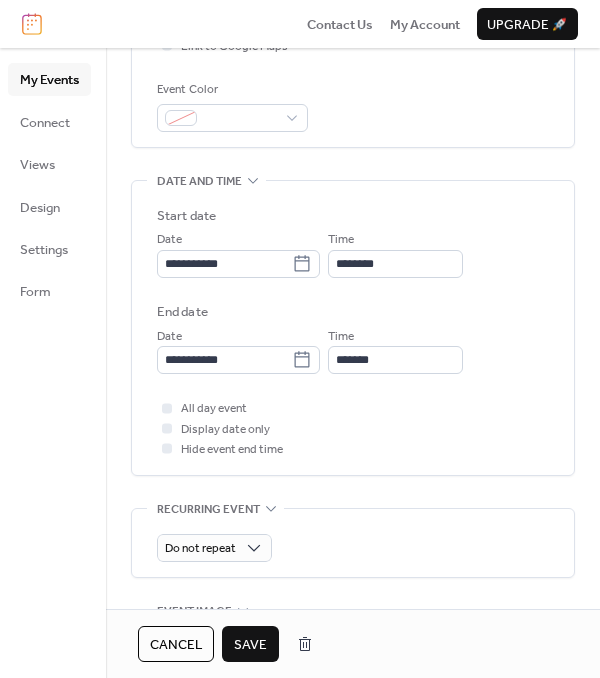 click on "Save" at bounding box center (250, 645) 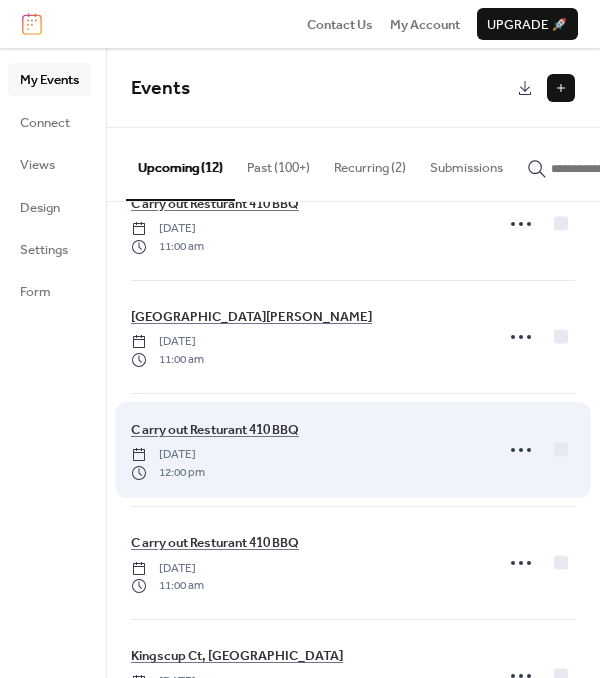scroll, scrollTop: 0, scrollLeft: 0, axis: both 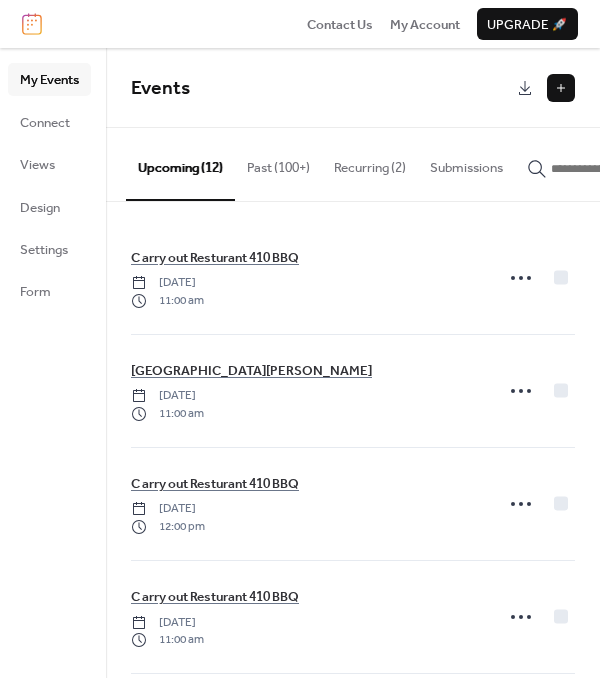 click on "Recurring  (2)" at bounding box center [370, 163] 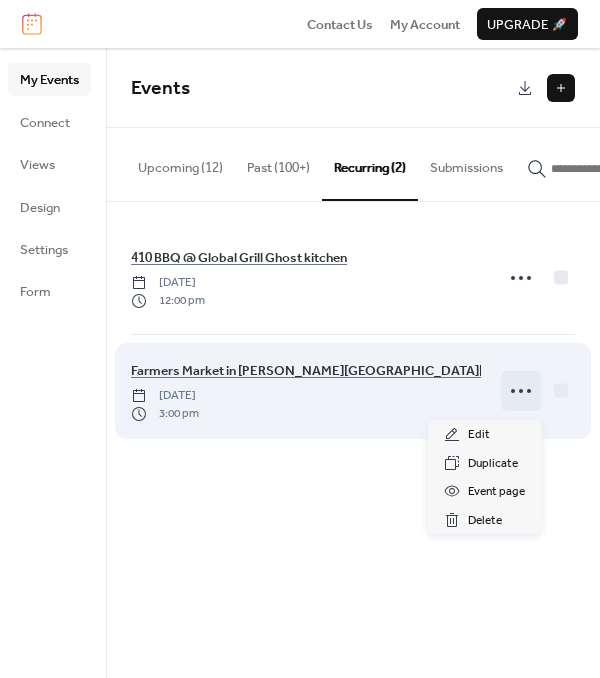 click 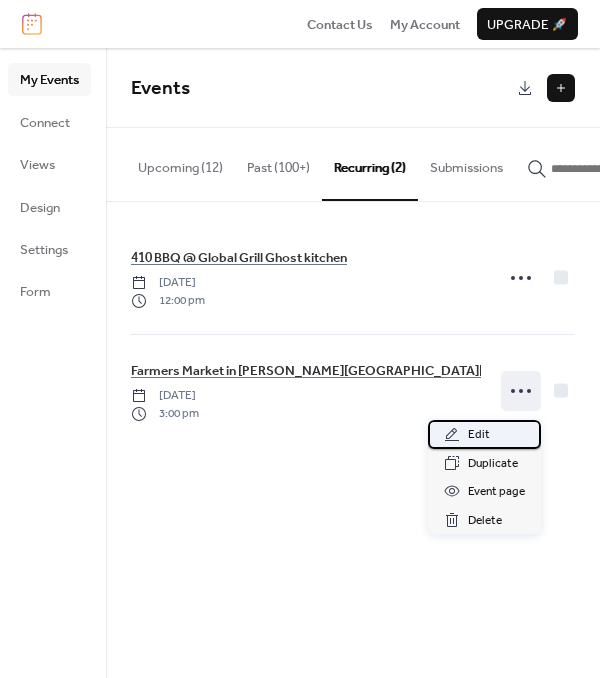 click on "Edit" at bounding box center (484, 434) 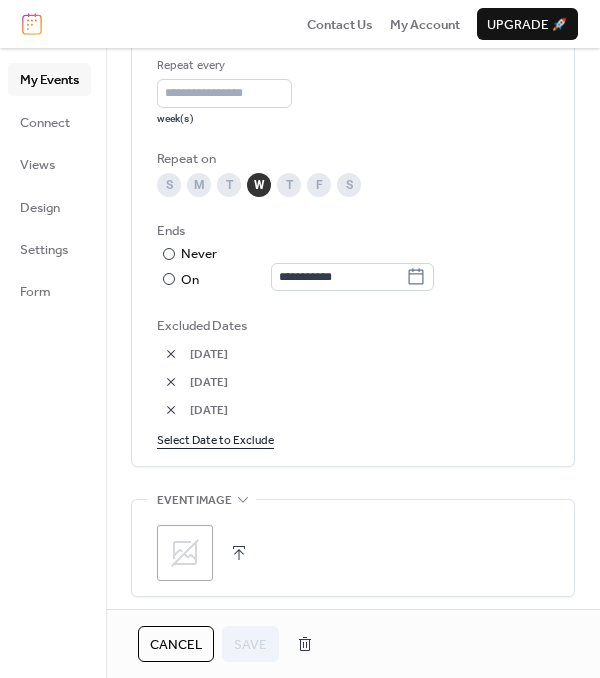 scroll, scrollTop: 1257, scrollLeft: 0, axis: vertical 